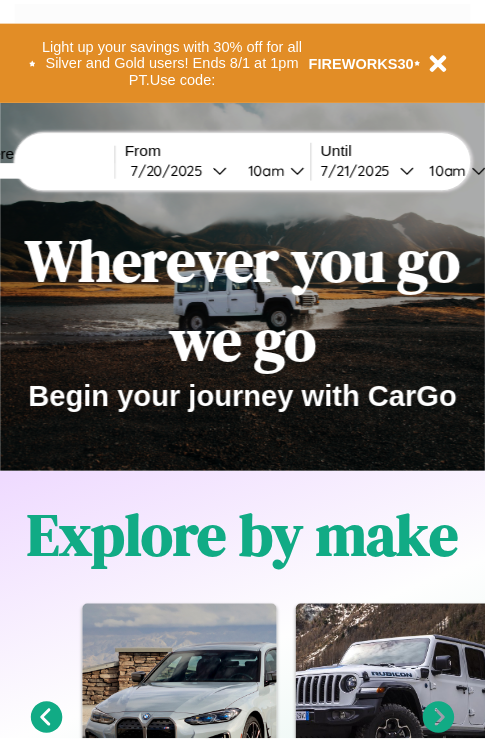 scroll, scrollTop: 0, scrollLeft: 0, axis: both 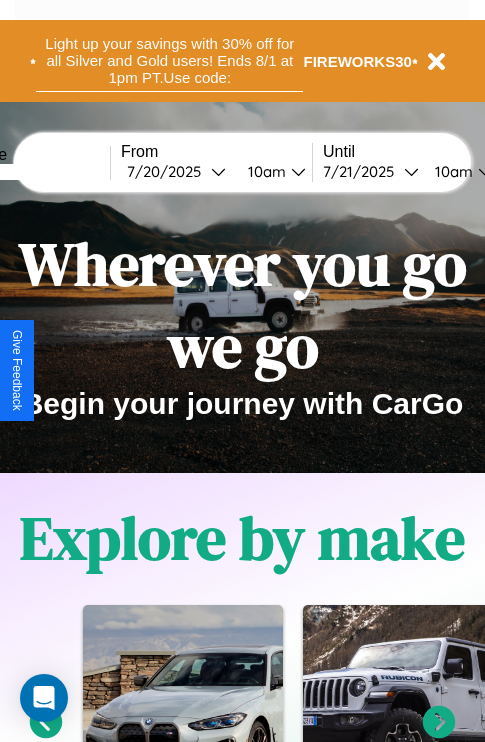 click on "Light up your savings with 30% off for all Silver and Gold users! Ends 8/1 at 1pm PT.  Use code:" at bounding box center [169, 61] 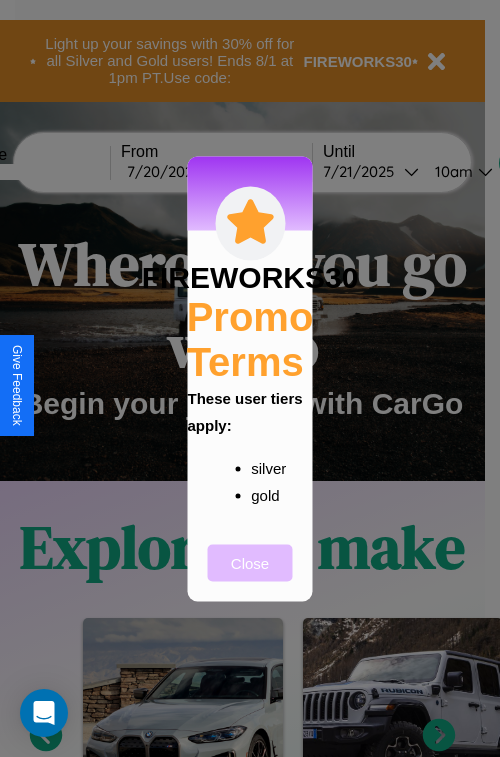 click on "Close" at bounding box center [250, 562] 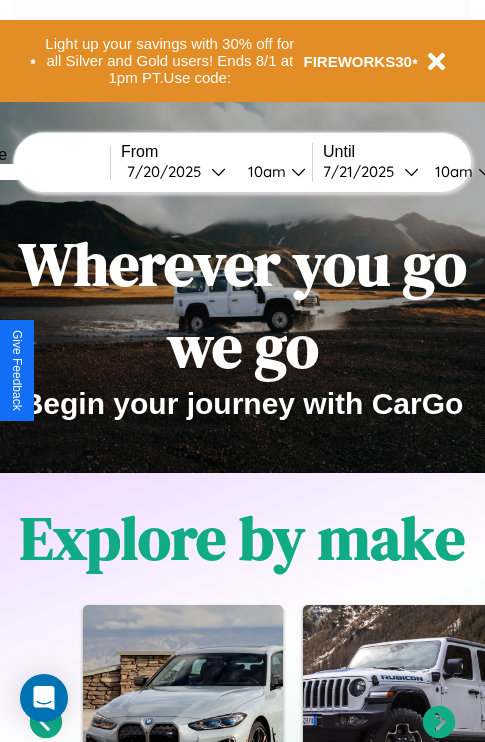 click at bounding box center [35, 172] 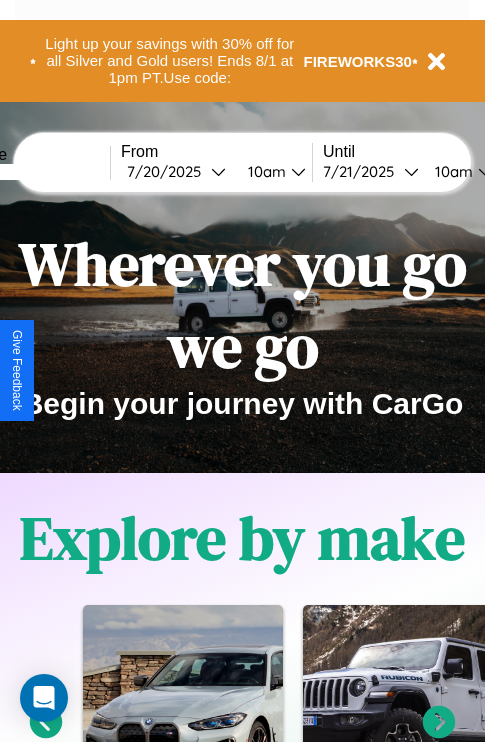 type on "*****" 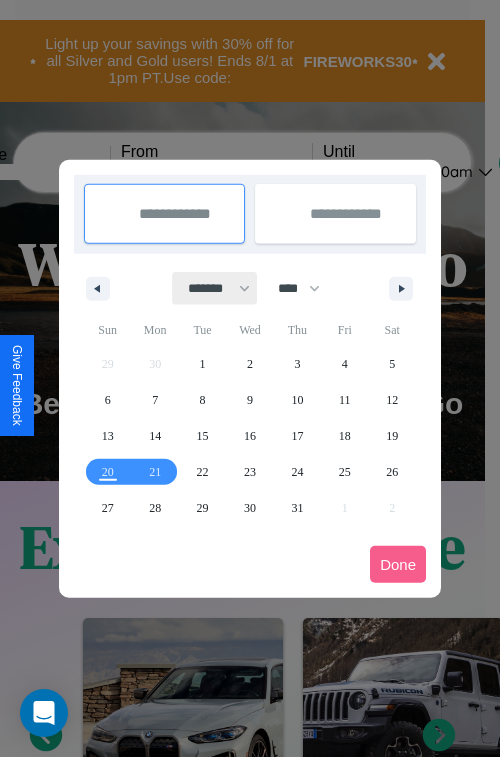 click on "******* ******** ***** ***** *** **** **** ****** ********* ******* ******** ********" at bounding box center [215, 288] 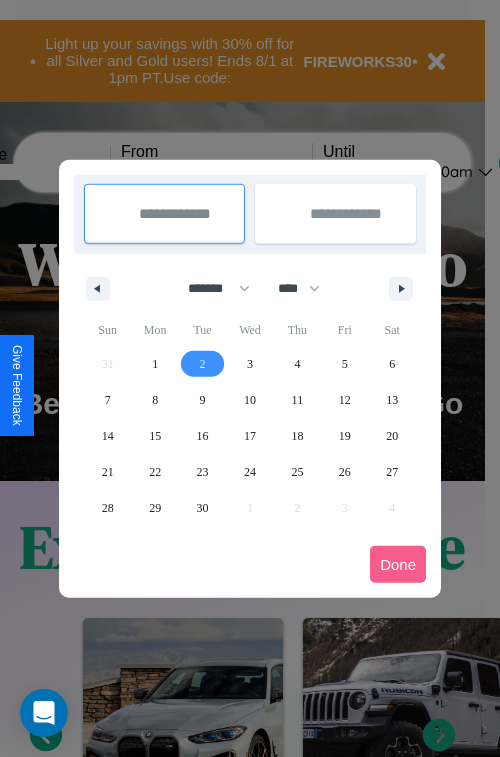 click on "2" at bounding box center [203, 364] 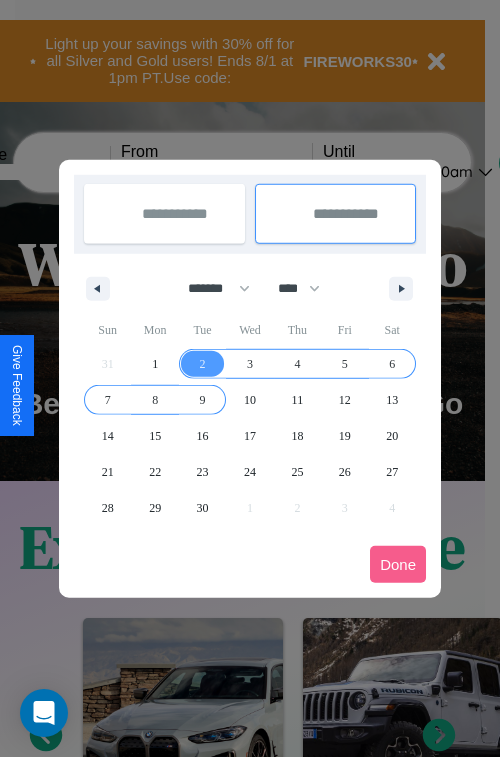 click on "9" at bounding box center [203, 400] 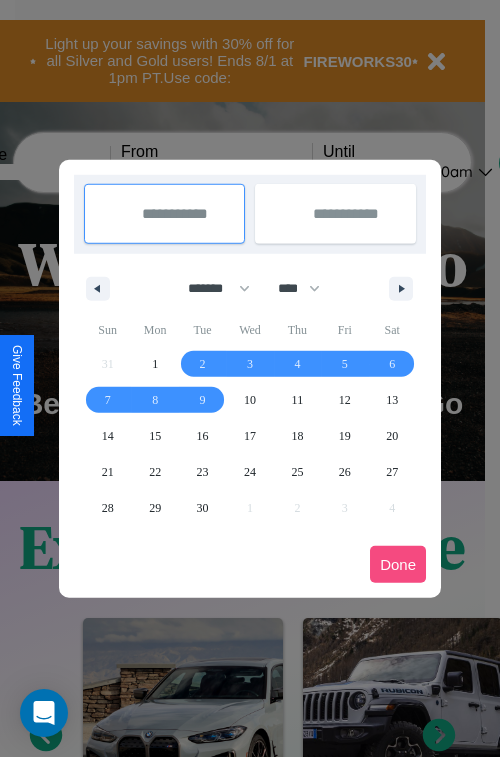 click on "Done" at bounding box center (398, 564) 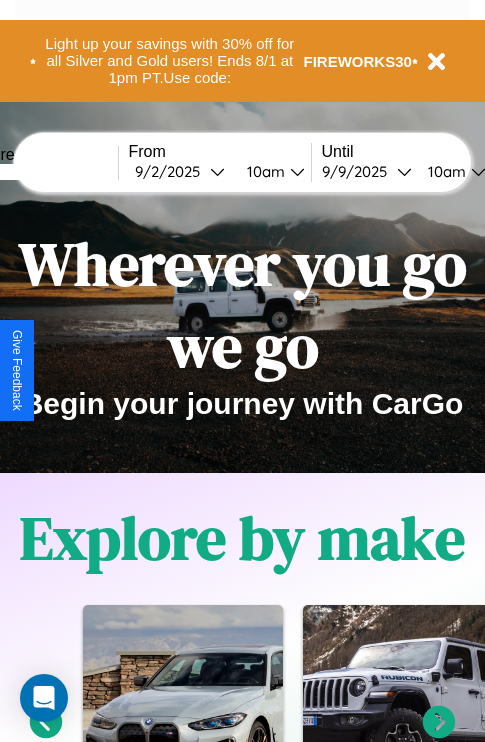 scroll, scrollTop: 0, scrollLeft: 69, axis: horizontal 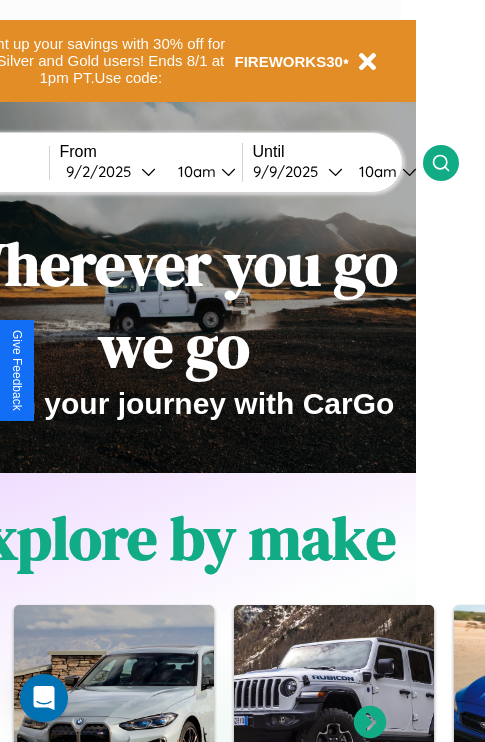 click 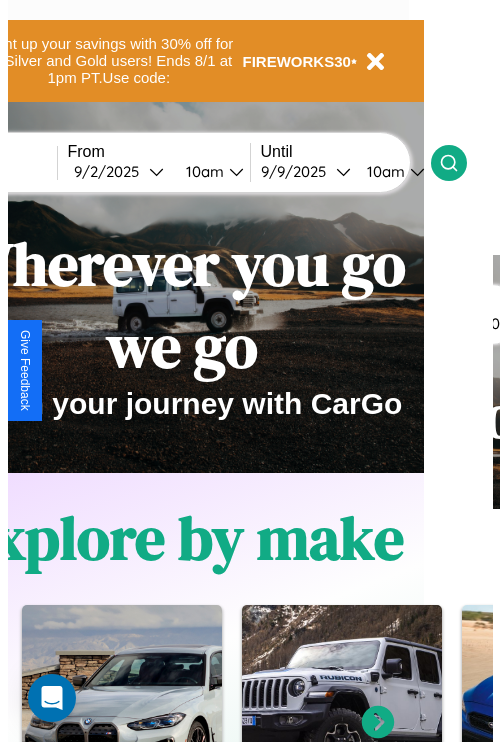 scroll, scrollTop: 0, scrollLeft: 0, axis: both 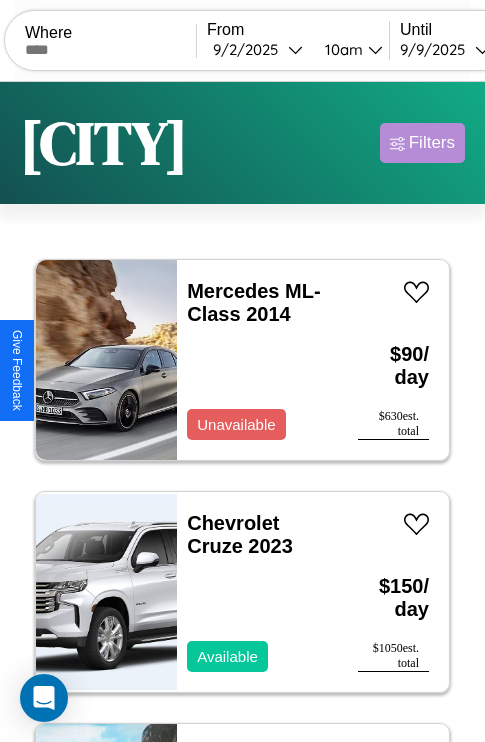 click on "Filters" at bounding box center (432, 143) 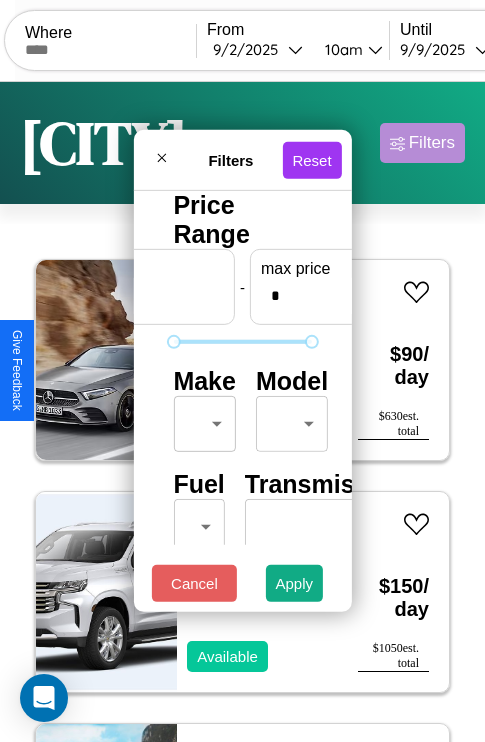scroll, scrollTop: 0, scrollLeft: 124, axis: horizontal 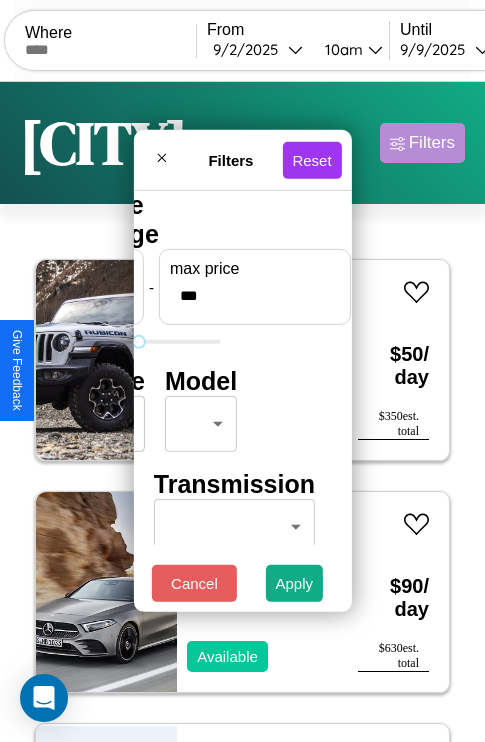 type on "***" 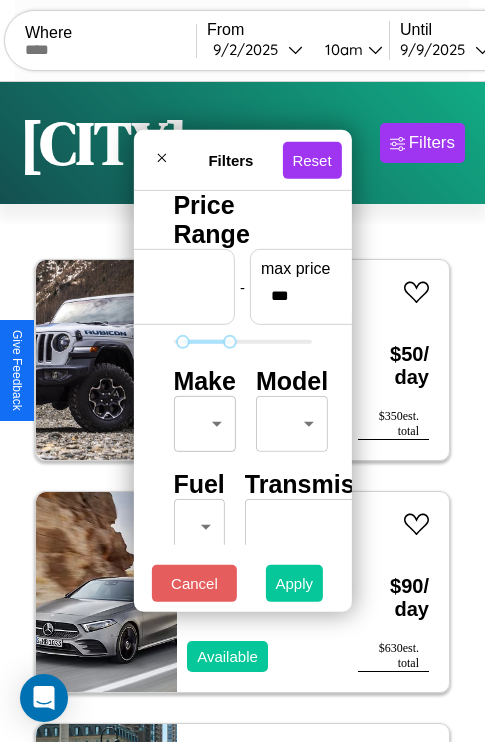 type on "**" 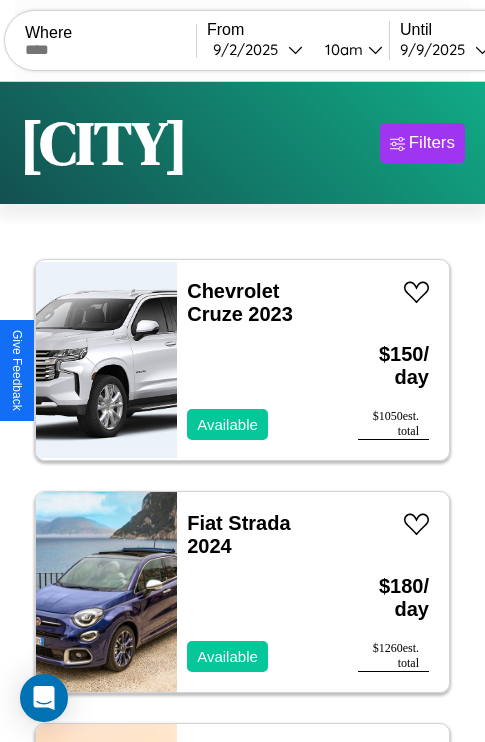 scroll, scrollTop: 50, scrollLeft: 0, axis: vertical 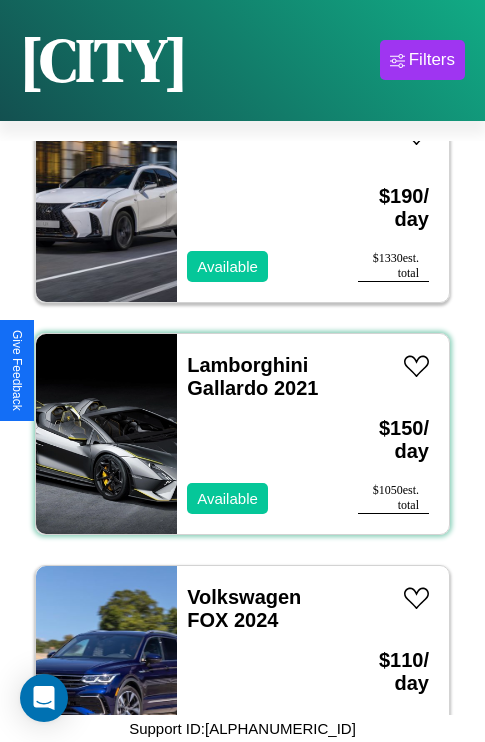 click on "Lamborghini   Gallardo   2021 Available" at bounding box center [257, 434] 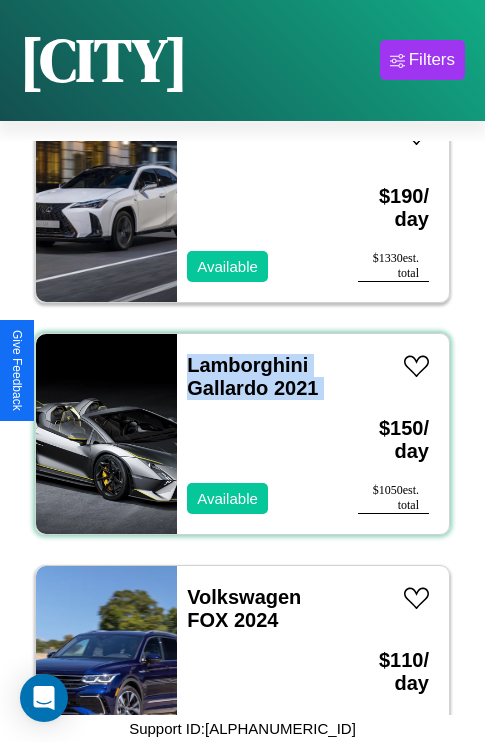 click on "Lamborghini   Gallardo   2021 Available" at bounding box center [257, 434] 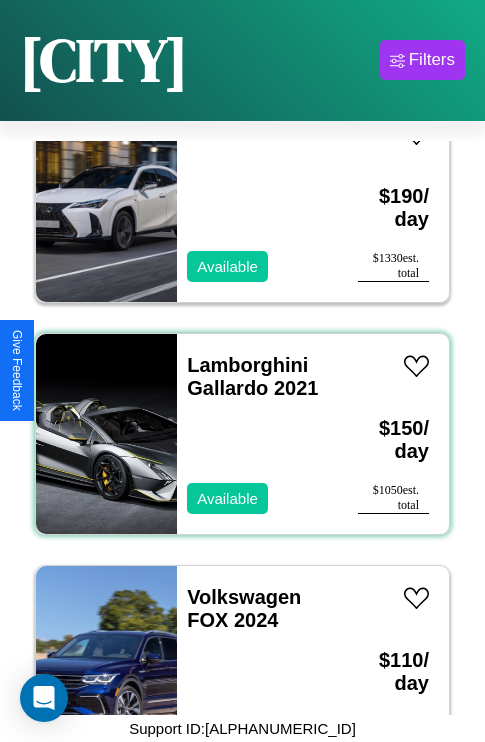 click on "Lamborghini   Gallardo   2021 Available" at bounding box center [257, 434] 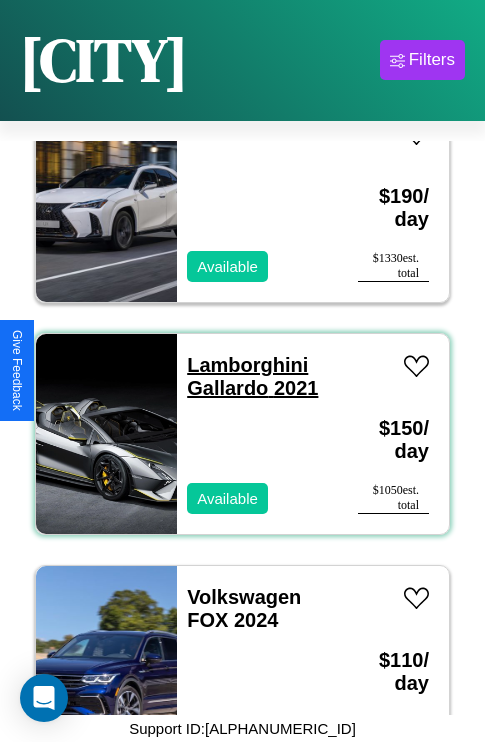 click on "Lamborghini   Gallardo   2021" at bounding box center (252, 376) 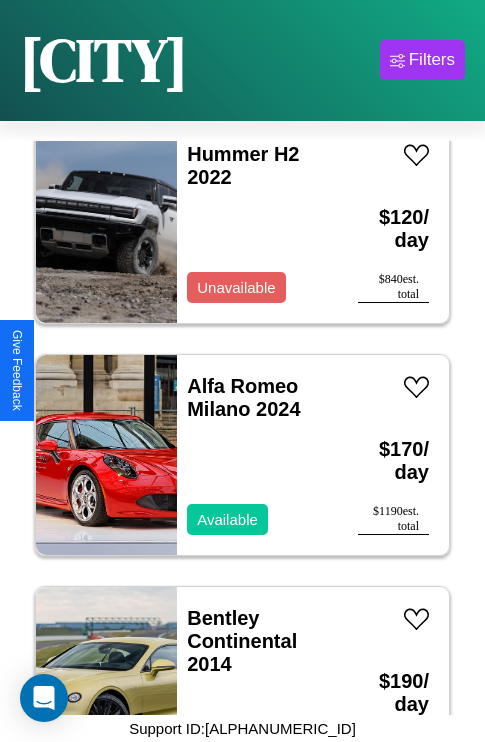 scroll, scrollTop: 30235, scrollLeft: 0, axis: vertical 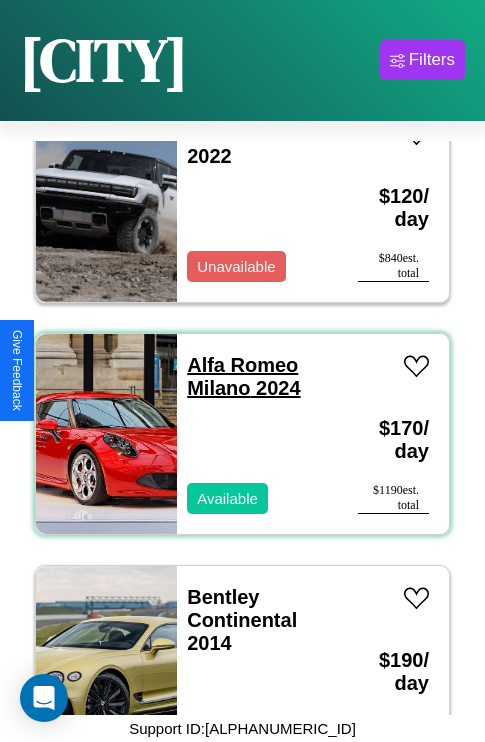 click on "Alfa Romeo   Milano   2024" at bounding box center (243, 376) 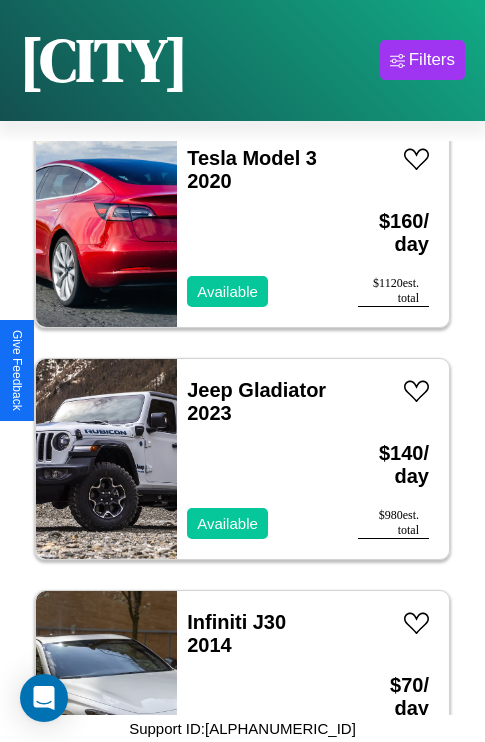 scroll, scrollTop: 5643, scrollLeft: 0, axis: vertical 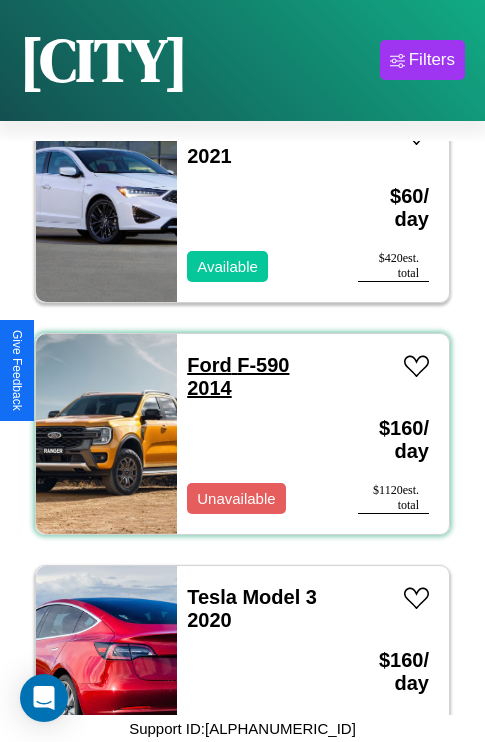 click on "Ford   F-590   2014" at bounding box center (238, 376) 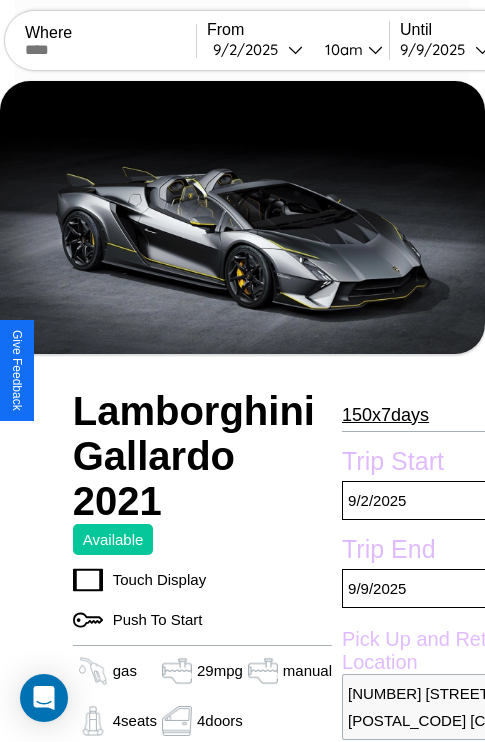 scroll, scrollTop: 44, scrollLeft: 0, axis: vertical 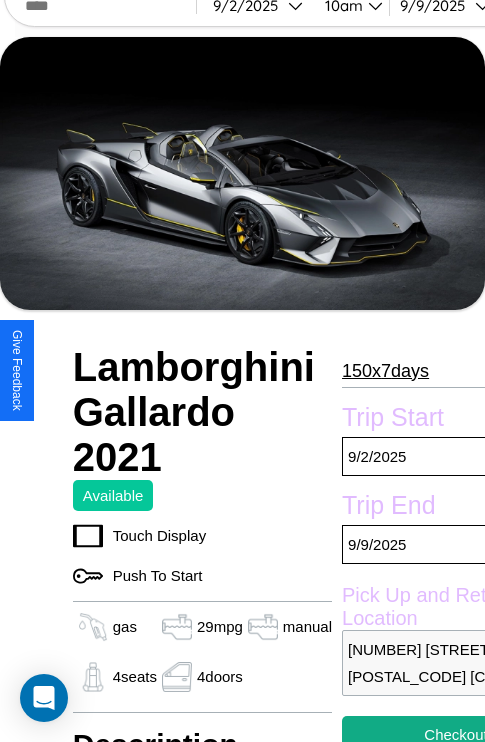 click on "[NUMBER] x [NUMBER] days" at bounding box center (385, 371) 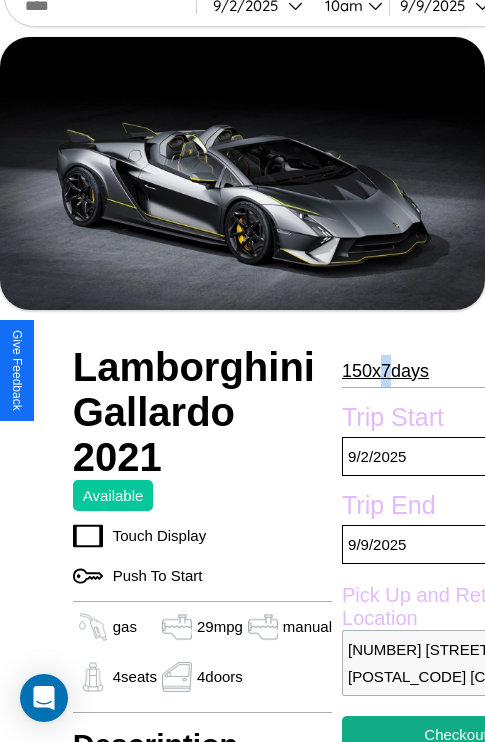 click on "150  x  7  days" at bounding box center (385, 371) 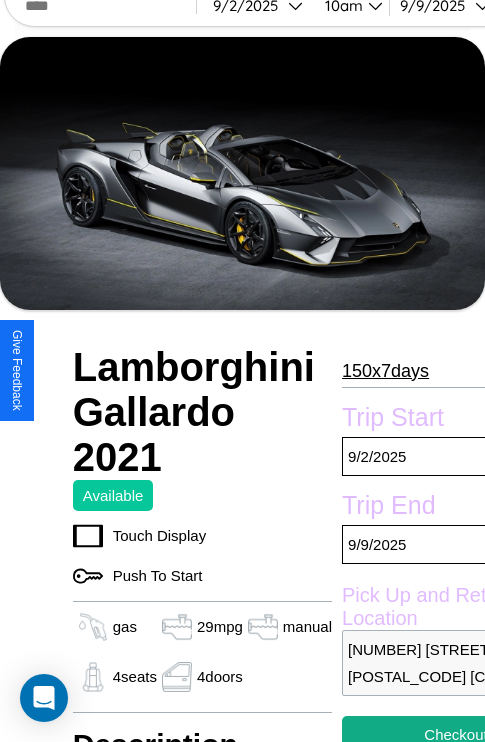 click on "150  x  7  days" at bounding box center (385, 371) 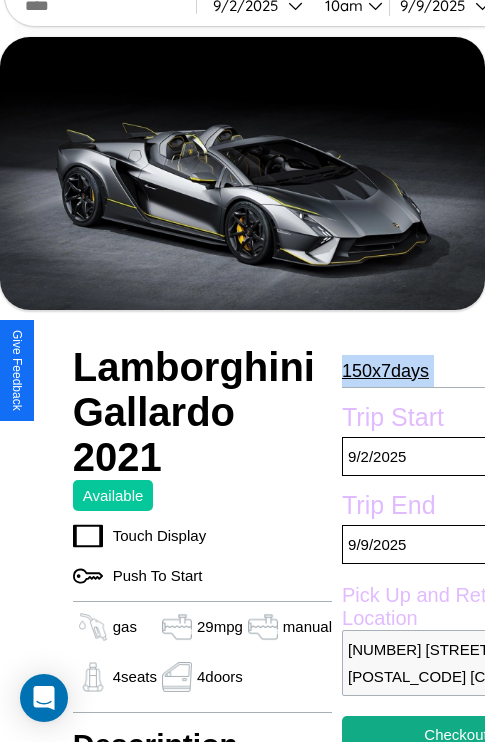 click on "150  x  7  days" at bounding box center (385, 371) 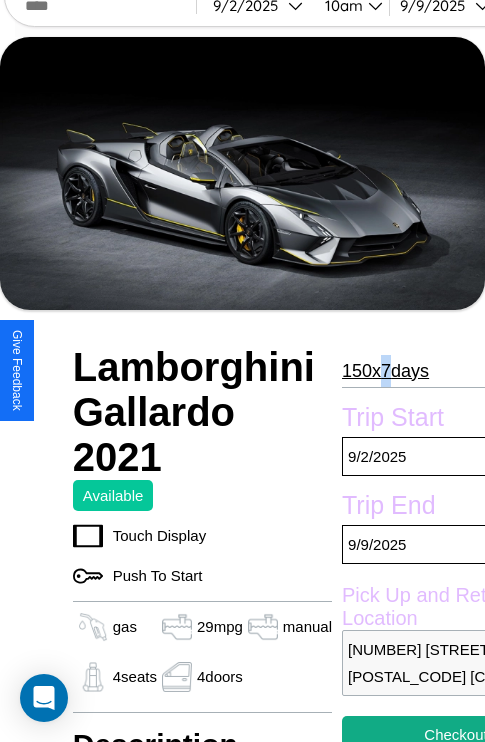 click on "150  x  7  days" at bounding box center [385, 371] 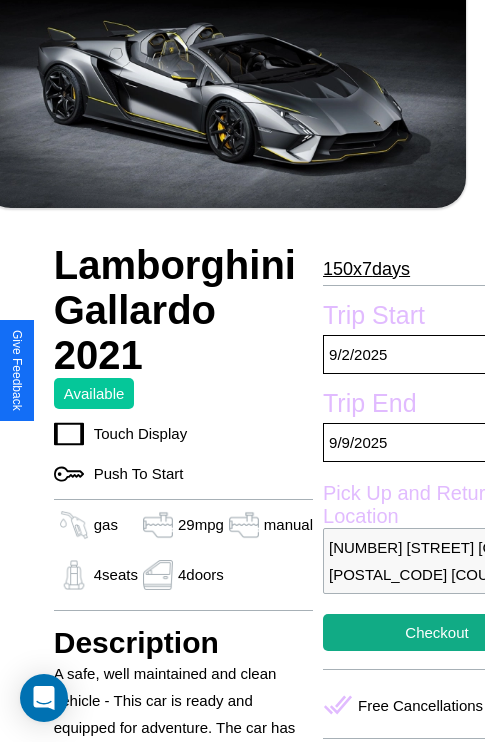 scroll, scrollTop: 408, scrollLeft: 68, axis: both 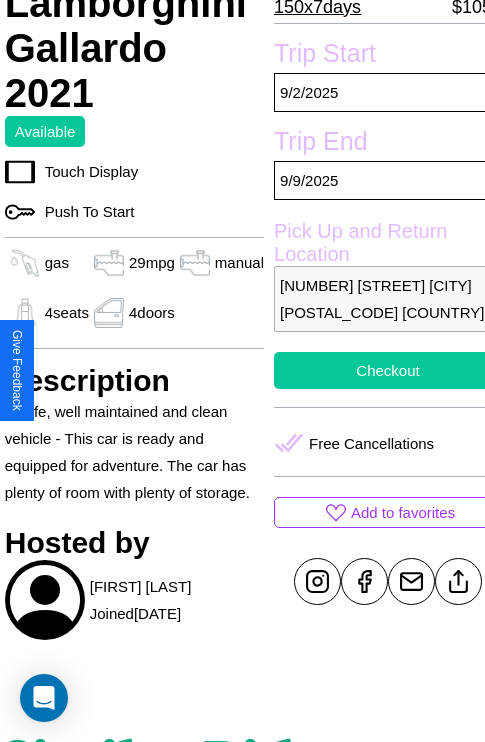 click on "Checkout" at bounding box center [388, 370] 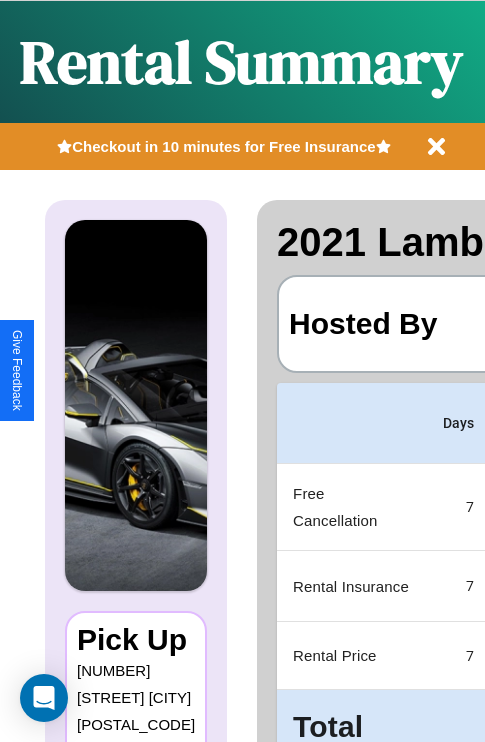 scroll, scrollTop: 0, scrollLeft: 378, axis: horizontal 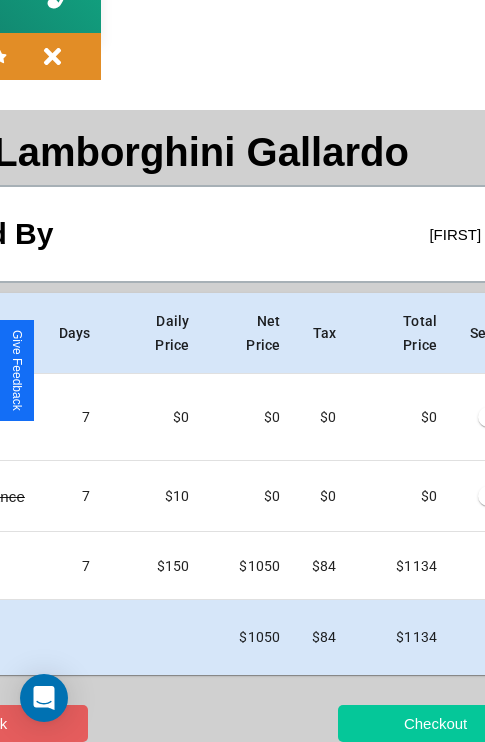 click on "Checkout" at bounding box center (435, 723) 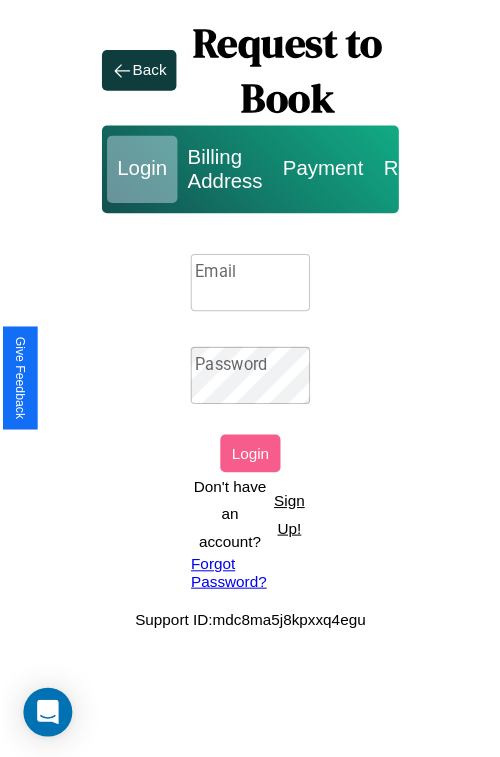 scroll, scrollTop: 0, scrollLeft: 0, axis: both 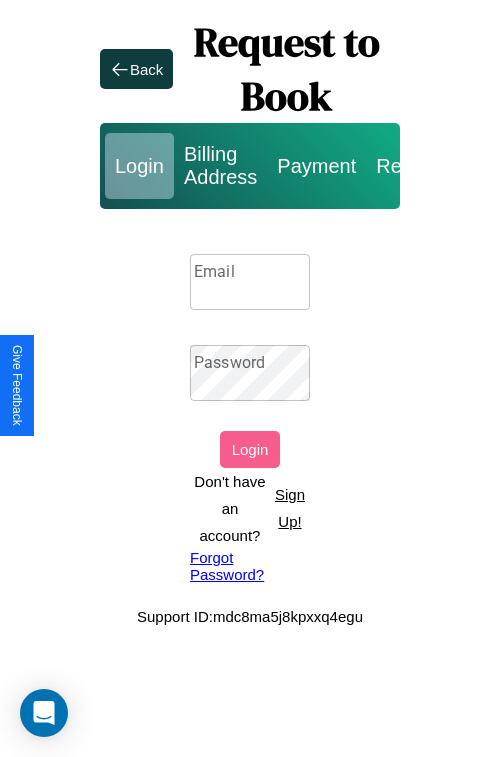 click on "Email" at bounding box center [250, 282] 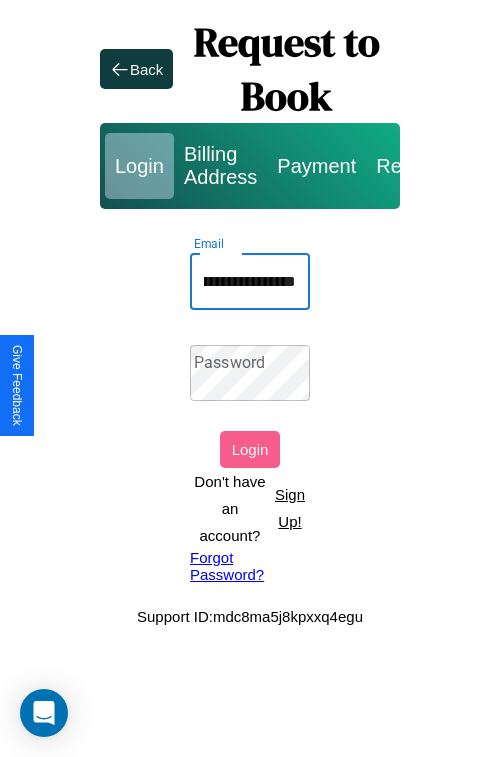 scroll, scrollTop: 0, scrollLeft: 112, axis: horizontal 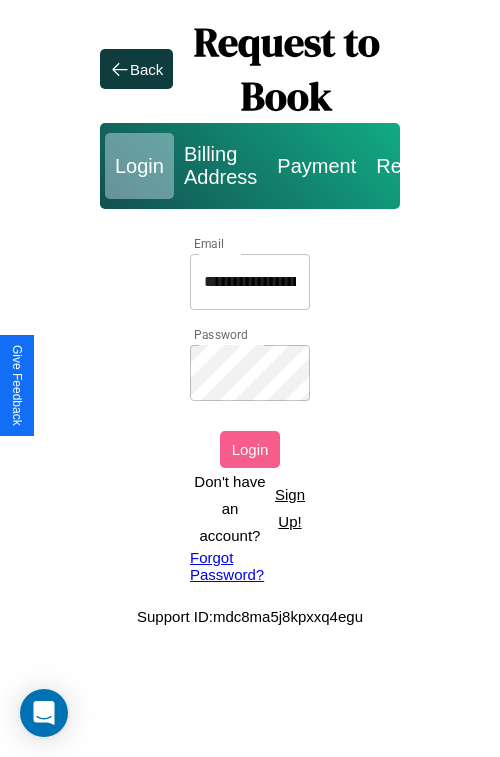 click on "Login" at bounding box center [250, 449] 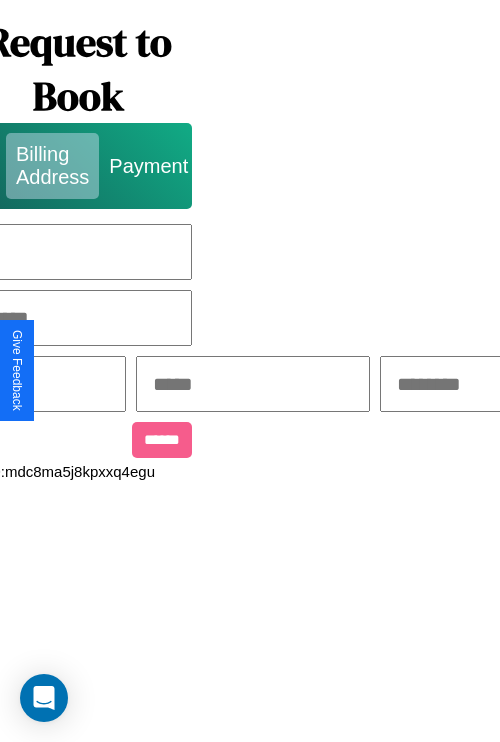 scroll, scrollTop: 0, scrollLeft: 517, axis: horizontal 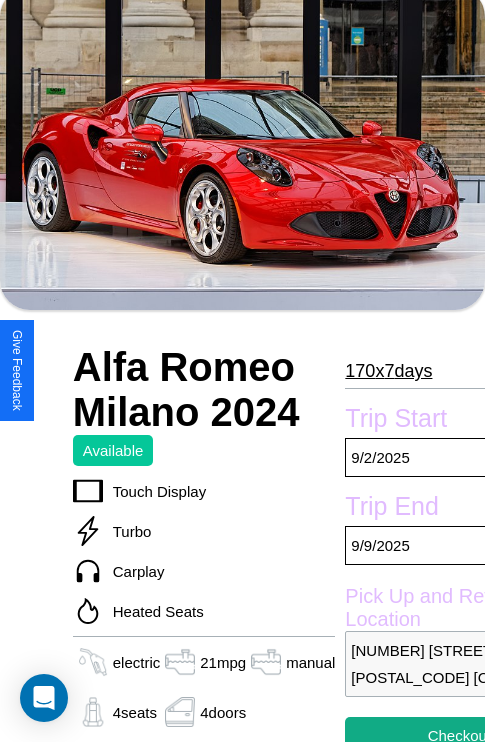 click on "[NUMBER] x [NUMBER] days" at bounding box center (388, 371) 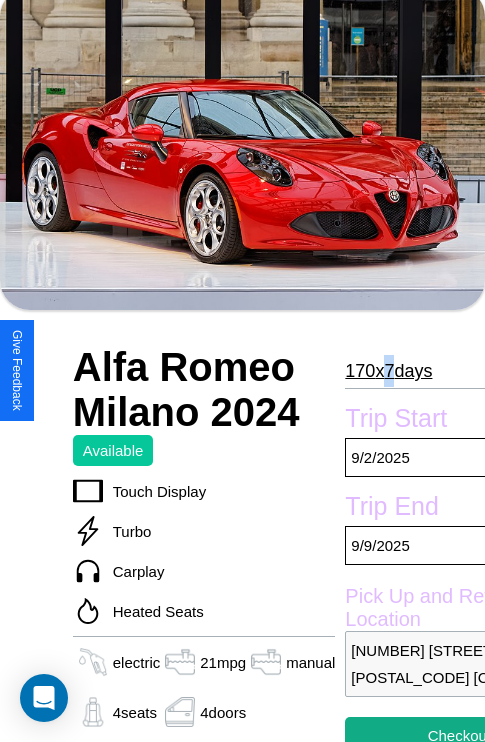 click on "[NUMBER] x [NUMBER] days" at bounding box center [388, 371] 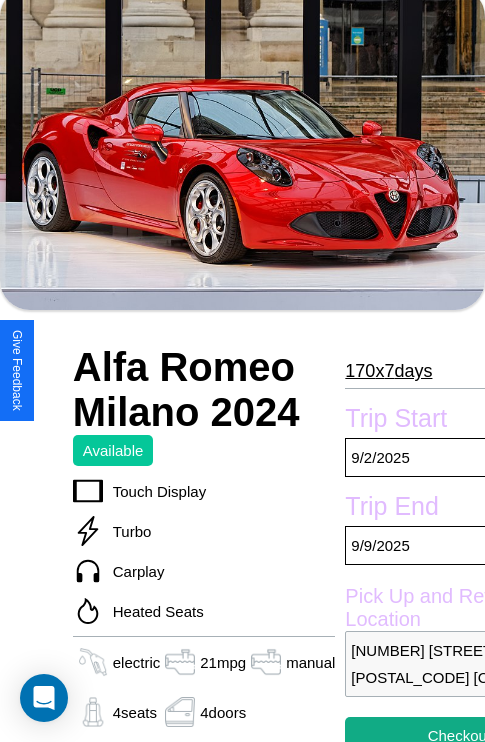click on "[NUMBER] x [NUMBER] days" at bounding box center [388, 371] 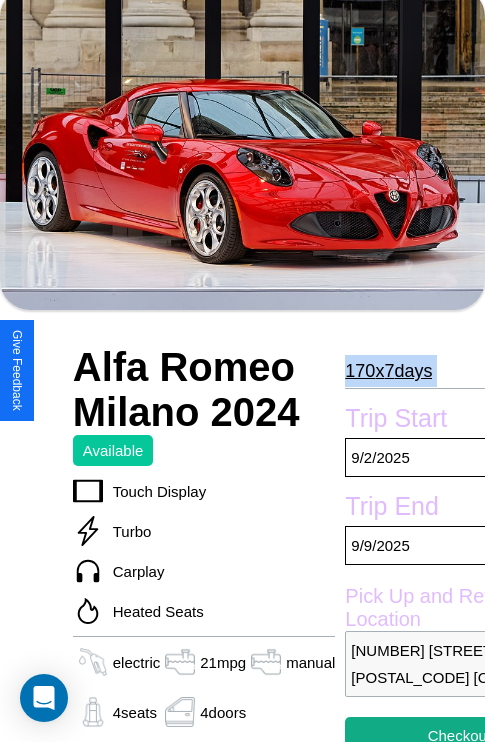 click on "[NUMBER] x [NUMBER] days" at bounding box center (388, 371) 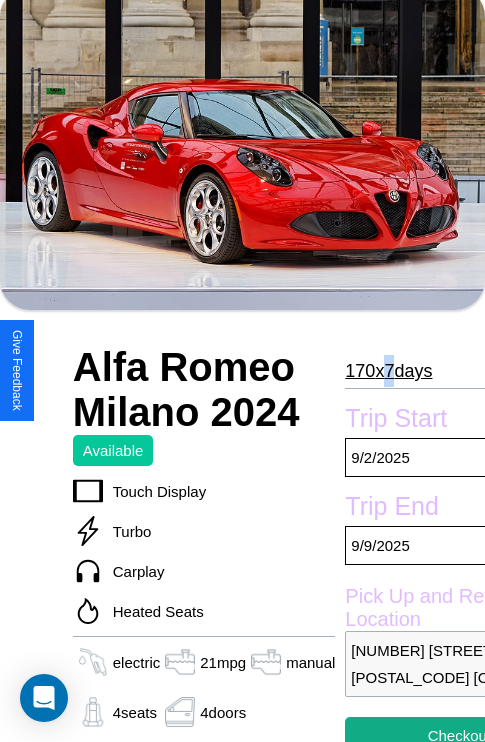 click on "[NUMBER] x [NUMBER] days" at bounding box center [388, 371] 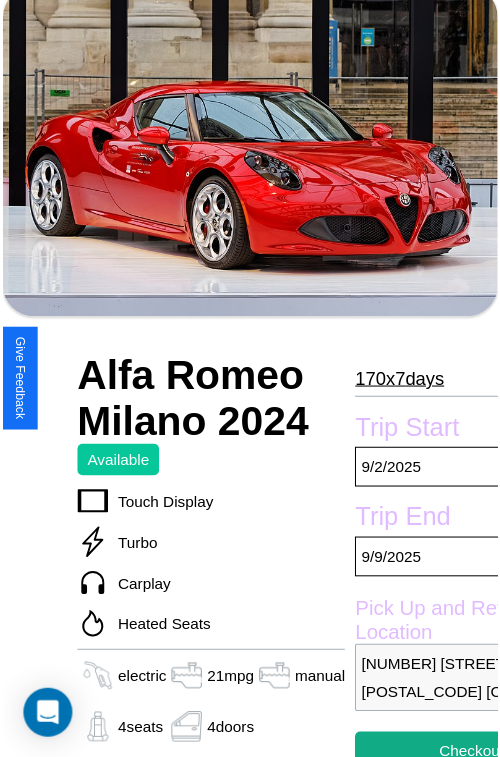 scroll, scrollTop: 600, scrollLeft: 80, axis: both 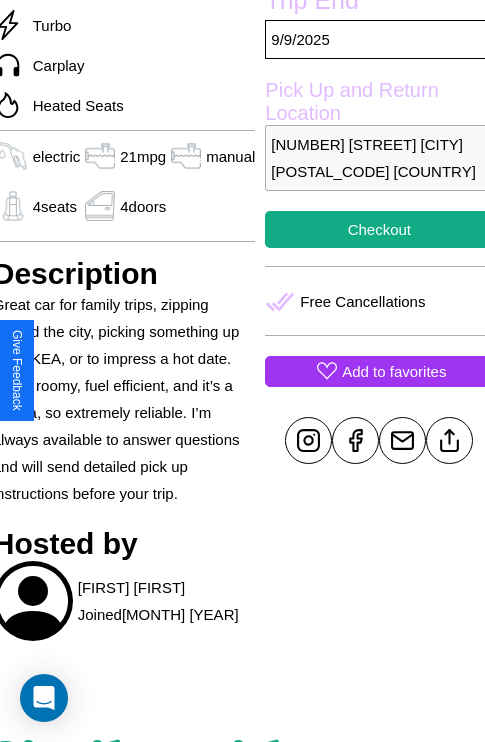 click on "Add to favorites" at bounding box center [394, 371] 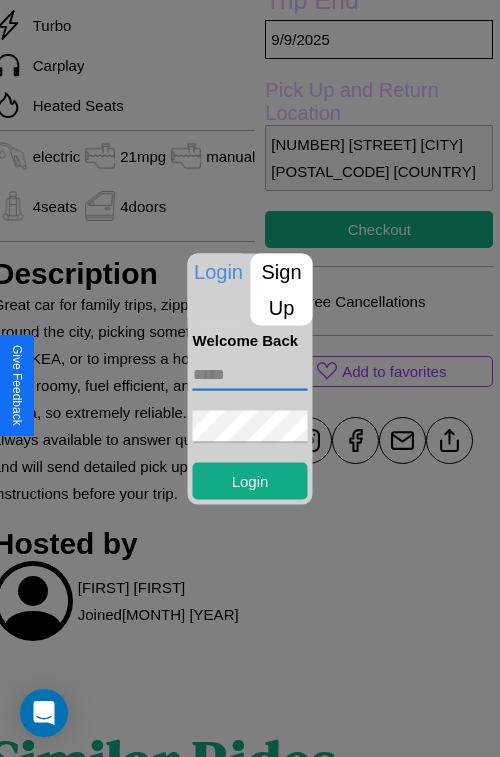 click at bounding box center (250, 374) 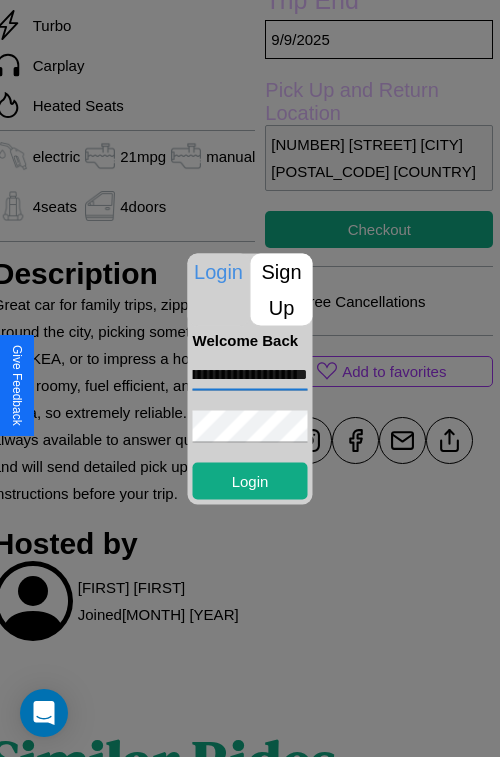 scroll, scrollTop: 0, scrollLeft: 89, axis: horizontal 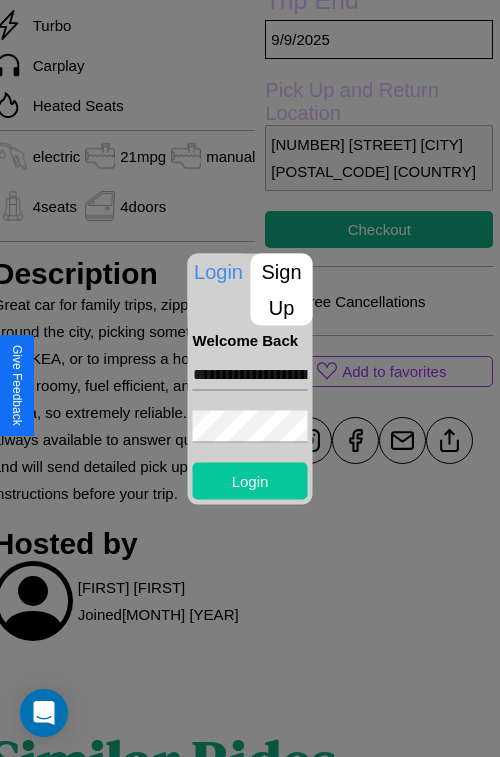 click on "Login" at bounding box center (250, 480) 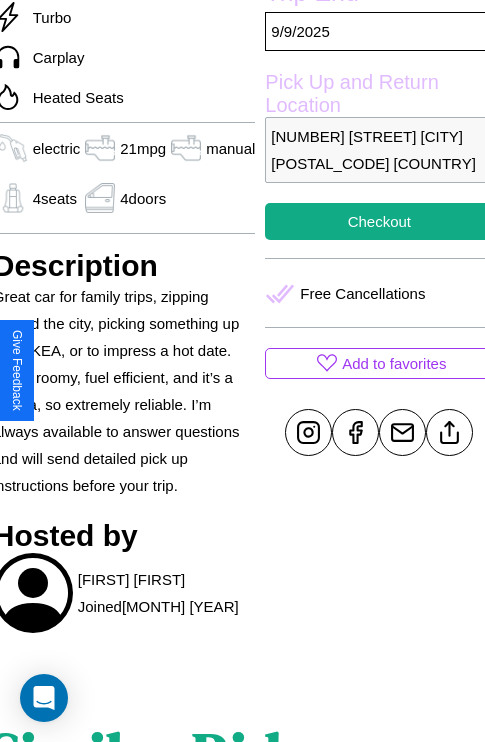 scroll, scrollTop: 669, scrollLeft: 80, axis: both 